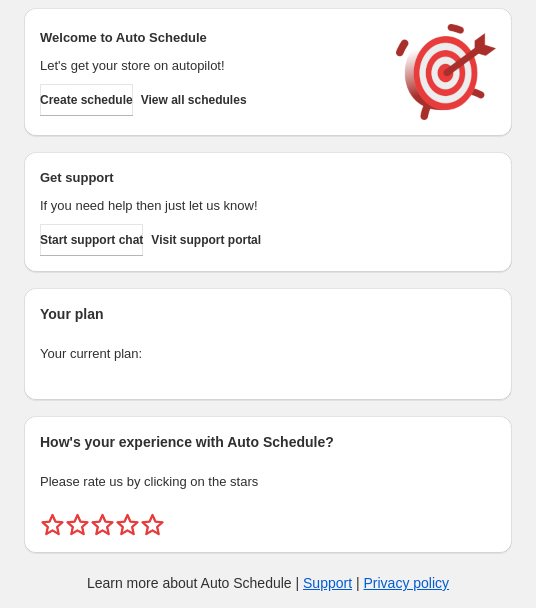 scroll, scrollTop: 0, scrollLeft: 0, axis: both 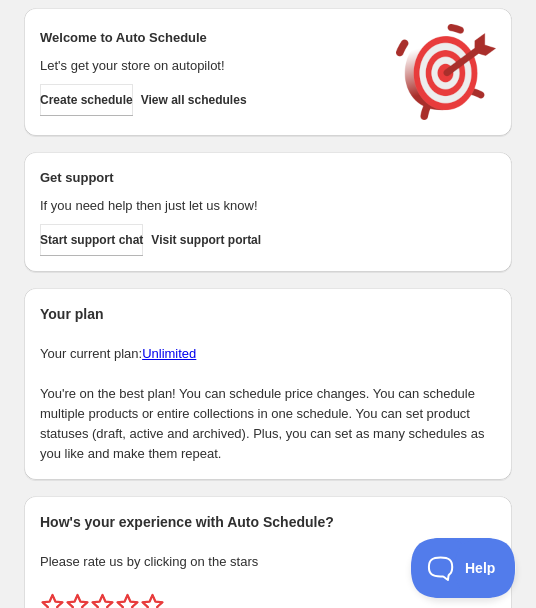 drag, startPoint x: 0, startPoint y: 0, endPoint x: 179, endPoint y: 631, distance: 655.8979 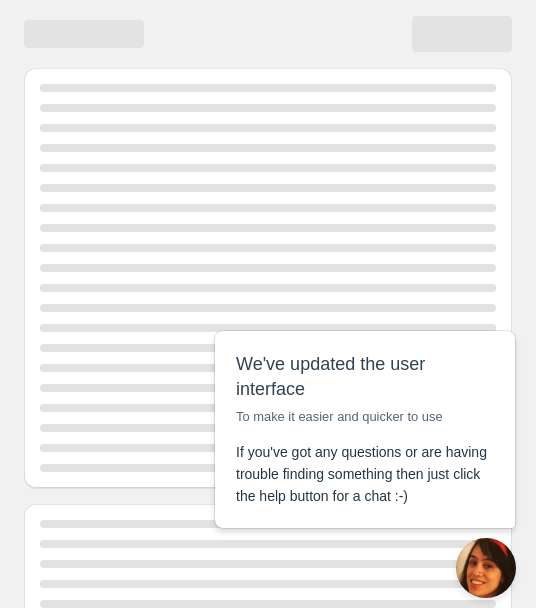 scroll, scrollTop: 0, scrollLeft: 0, axis: both 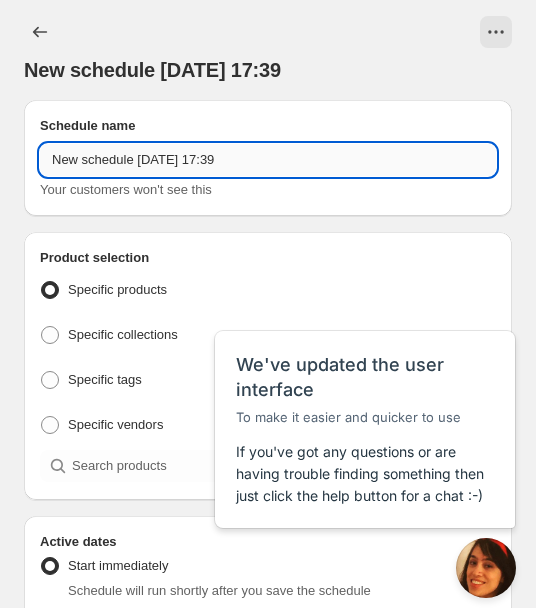 click on "New schedule [DATE] 17:39" at bounding box center [268, 160] 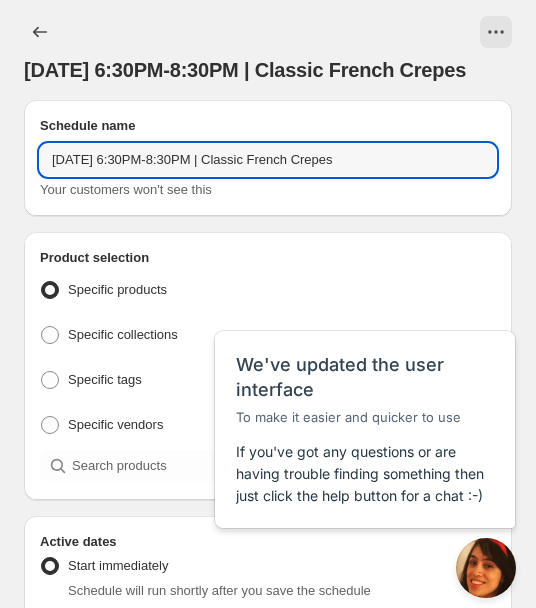 scroll, scrollTop: 166, scrollLeft: 0, axis: vertical 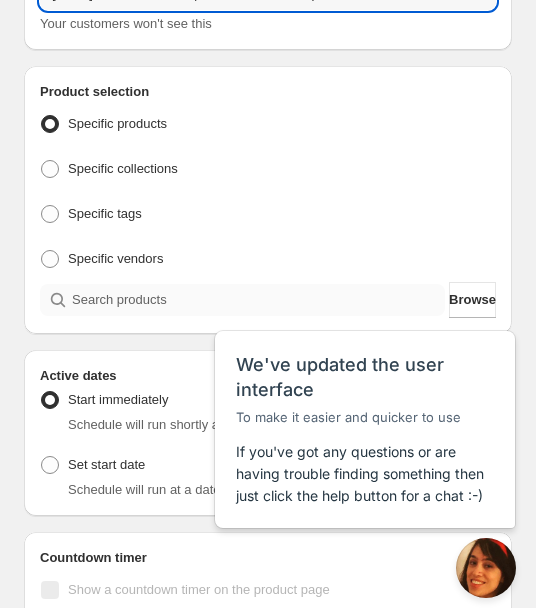 type on "[DATE] 6:30PM-8:30PM | Classic French Crepes" 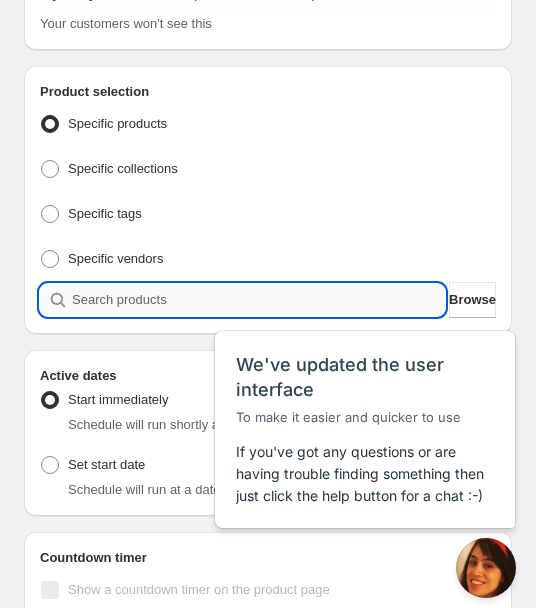 click at bounding box center [258, 300] 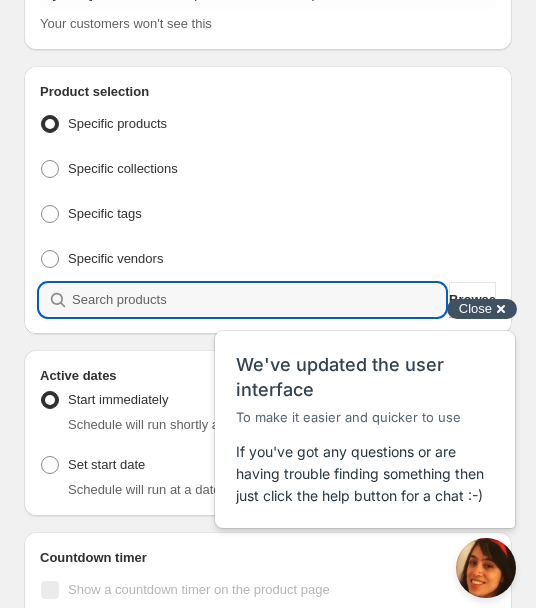 click on "Close cross-small" at bounding box center [482, 309] 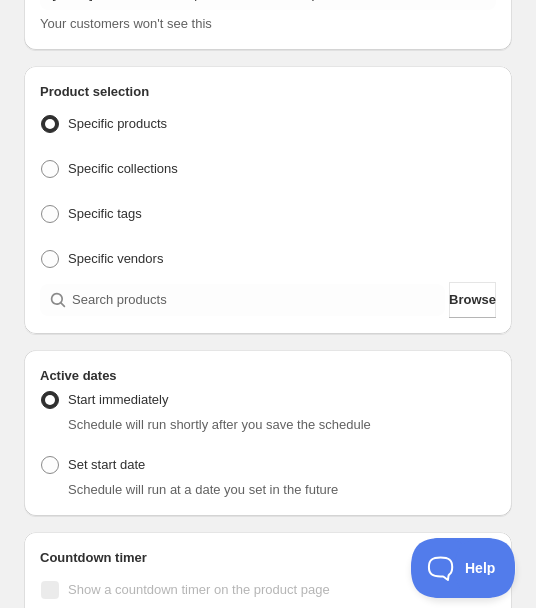 click on "Product selection Entity type Specific products Specific collections Specific tags Specific vendors Browse" at bounding box center (268, 200) 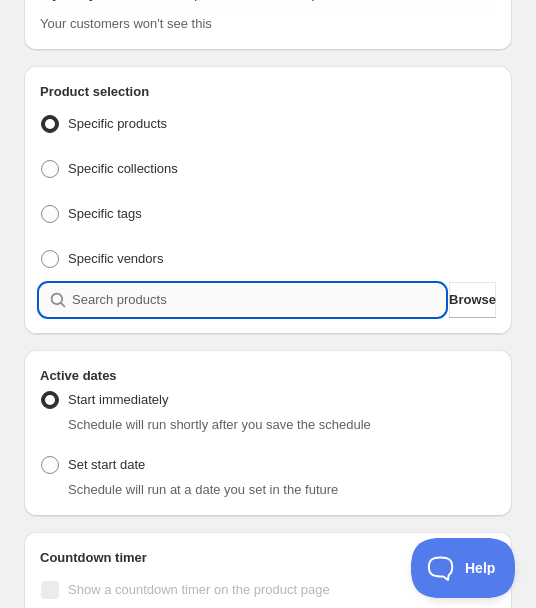 click at bounding box center (258, 300) 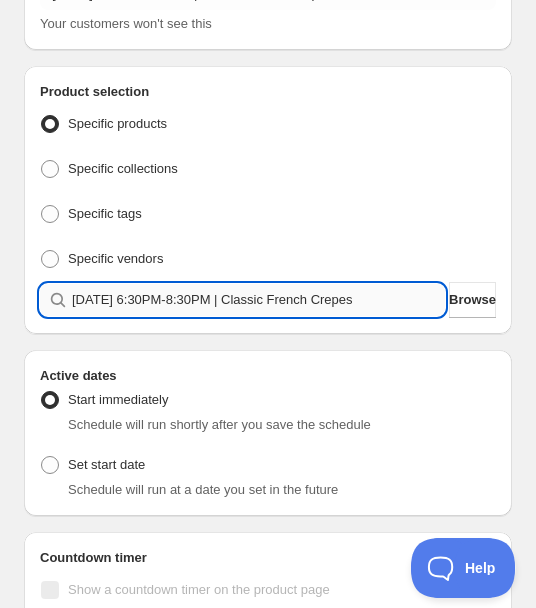 type 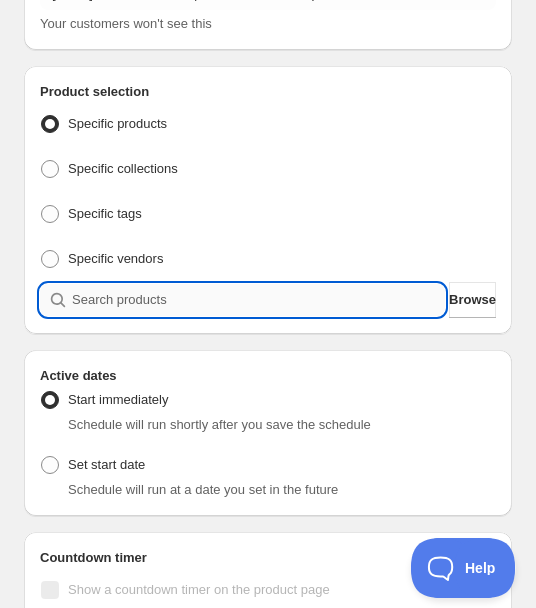 scroll, scrollTop: 0, scrollLeft: 0, axis: both 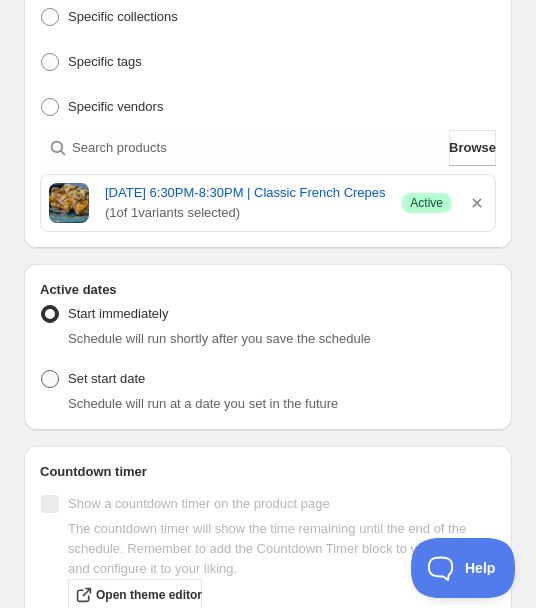click on "Set start date" at bounding box center [106, 378] 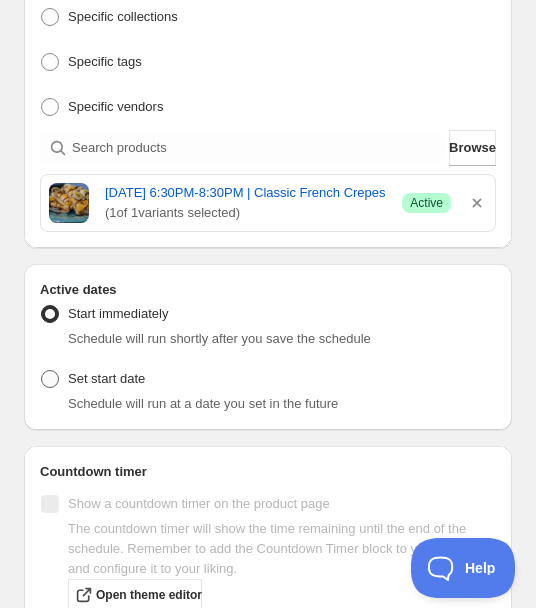 radio on "true" 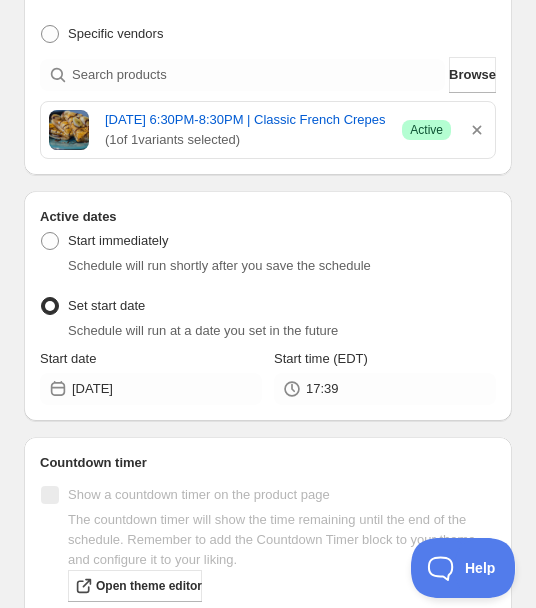 scroll, scrollTop: 411, scrollLeft: 0, axis: vertical 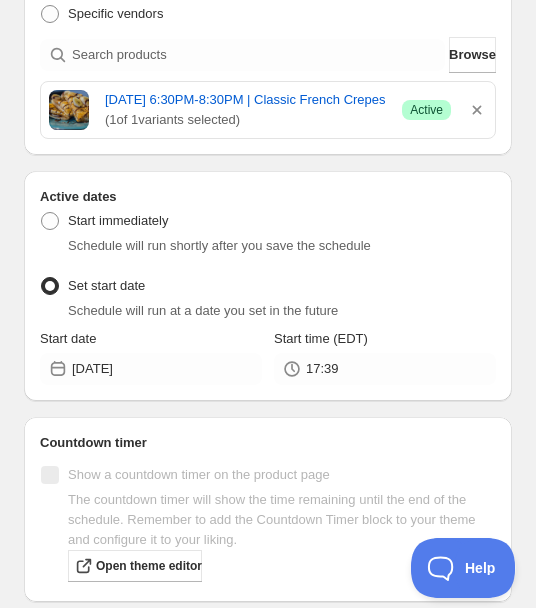 click on "Start date" at bounding box center [151, 339] 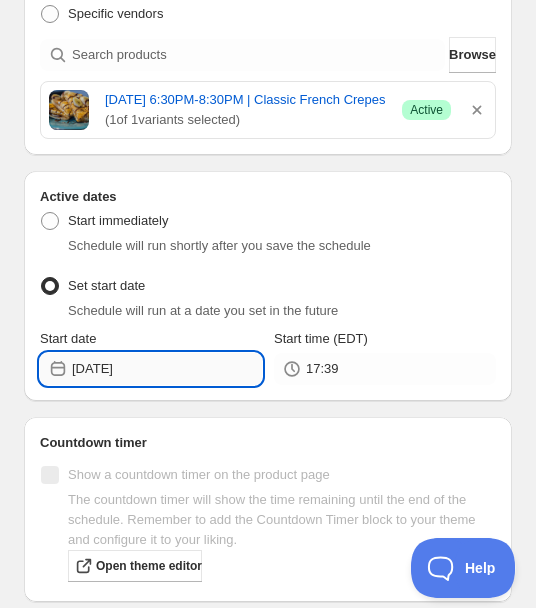 click on "[DATE]" at bounding box center [167, 369] 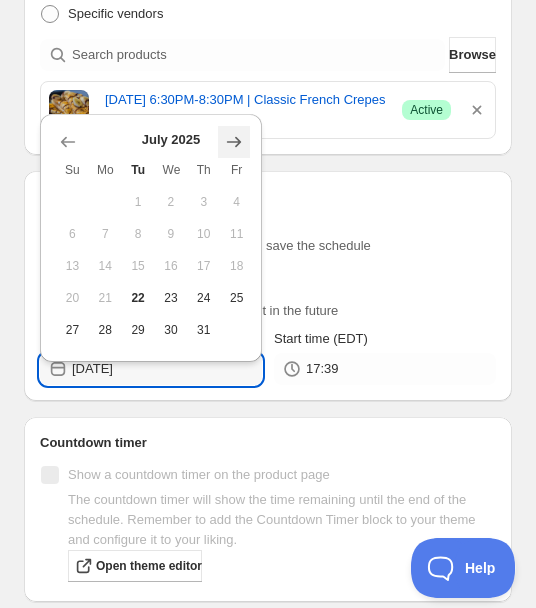 click 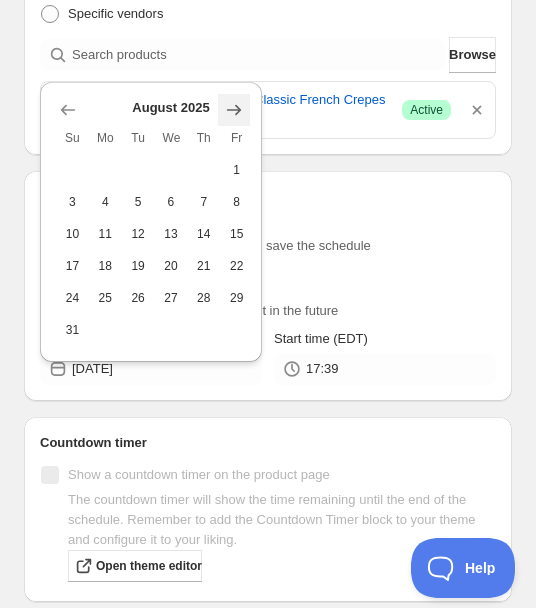 click 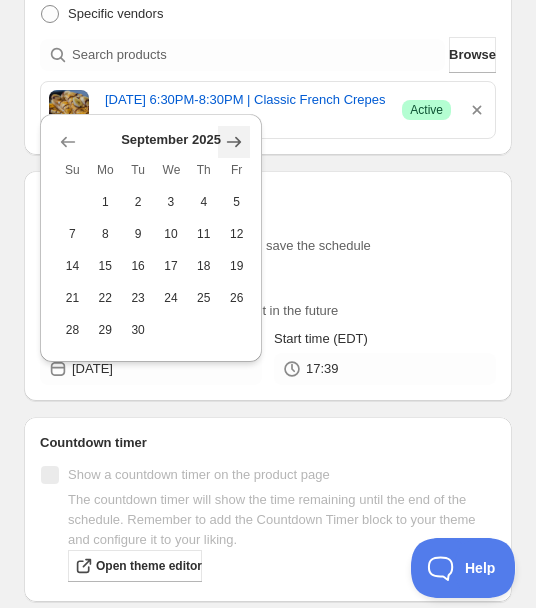 click 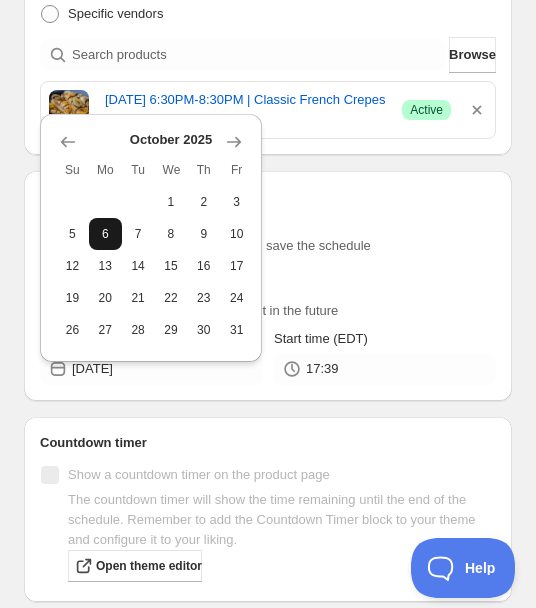 click on "6" at bounding box center (105, 234) 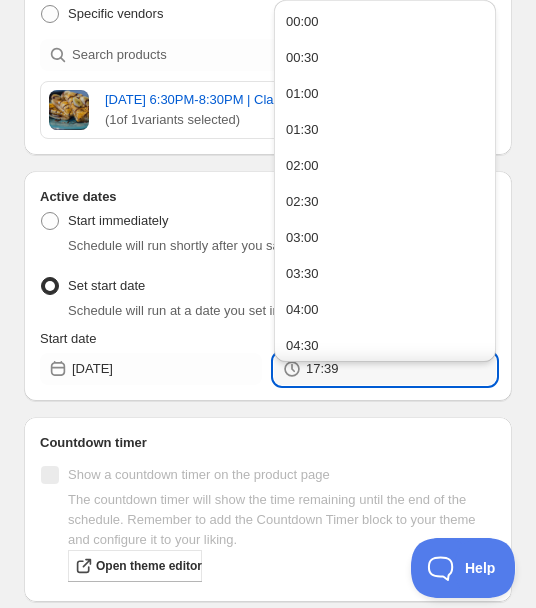 drag, startPoint x: 340, startPoint y: 412, endPoint x: 278, endPoint y: 412, distance: 62 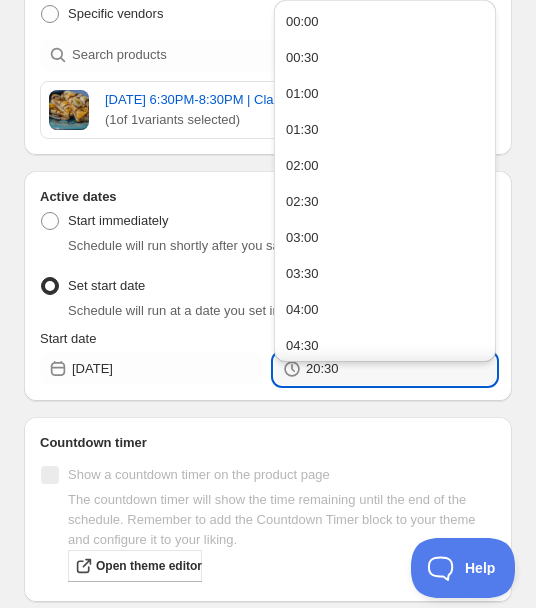 type on "20:30" 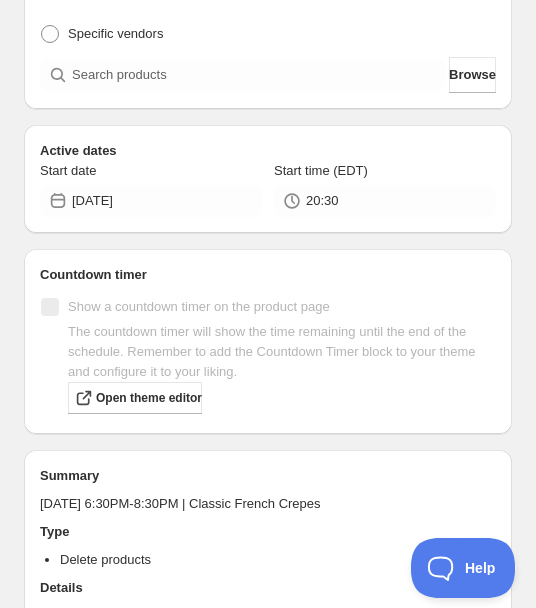 scroll, scrollTop: 0, scrollLeft: 0, axis: both 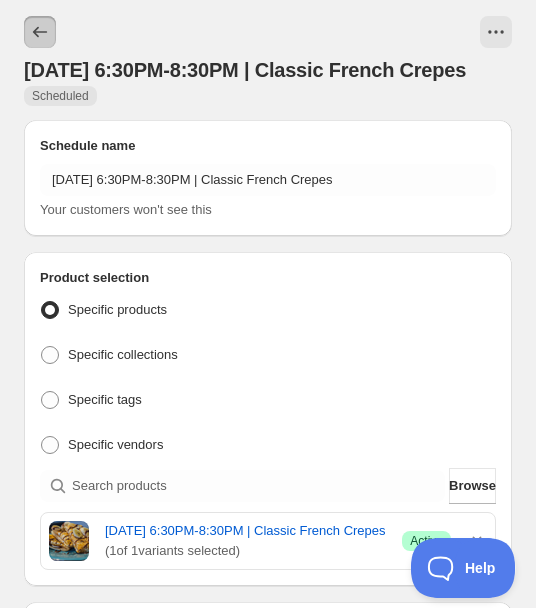 click 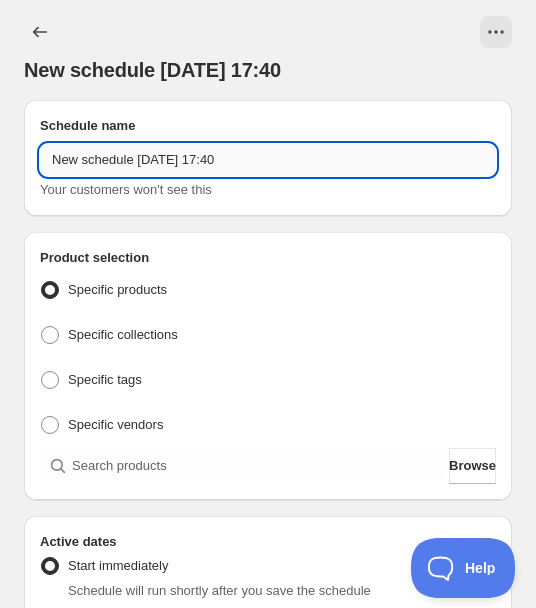 click on "New schedule [DATE] 17:40" at bounding box center [268, 160] 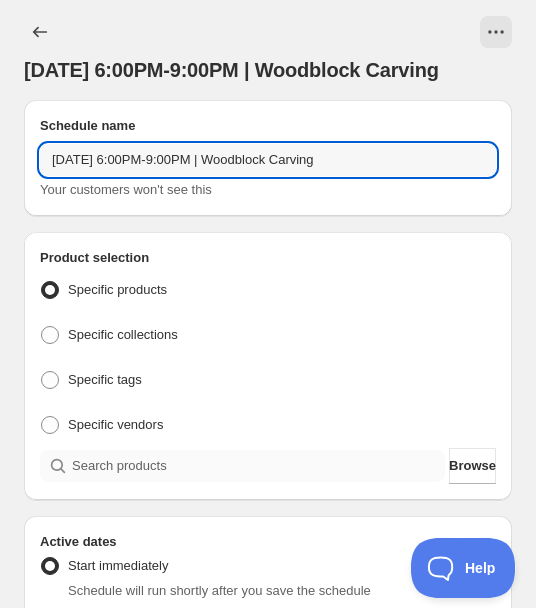 type on "[DATE] 6:00PM-9:00PM | Woodblock Carving" 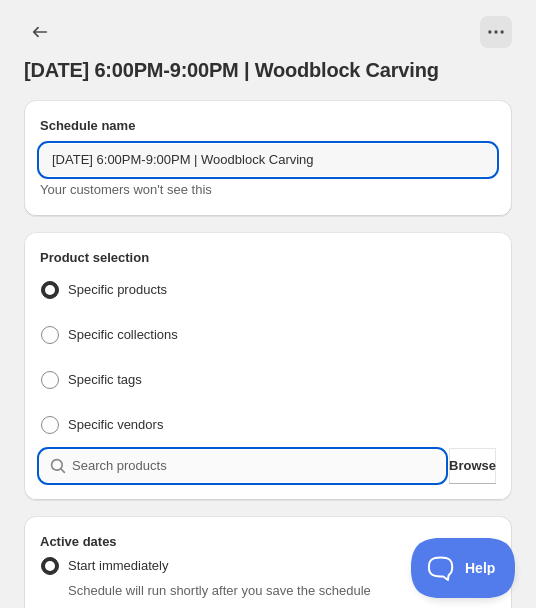 click at bounding box center (258, 466) 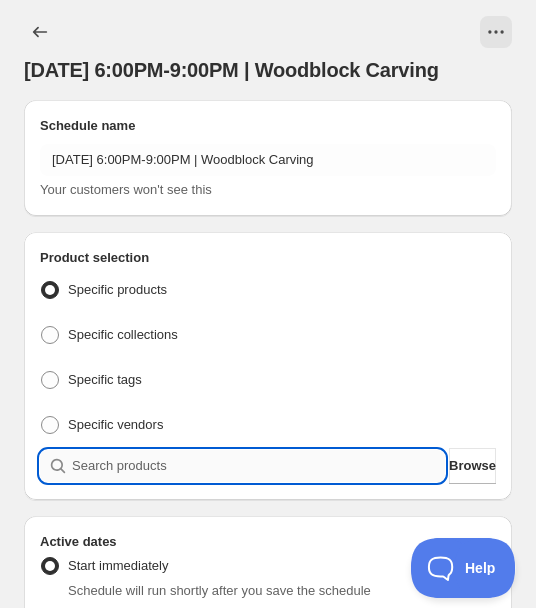 paste 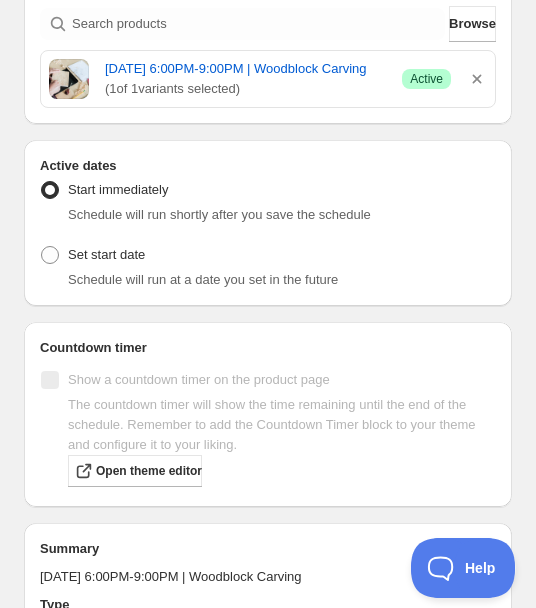 scroll, scrollTop: 450, scrollLeft: 0, axis: vertical 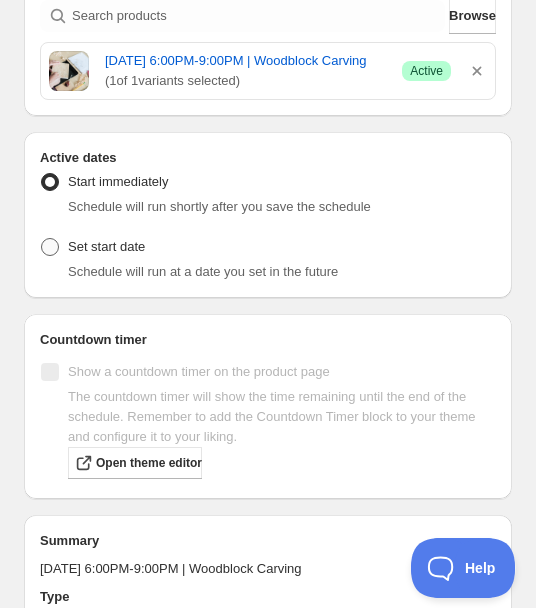 click on "Set start date" at bounding box center (92, 247) 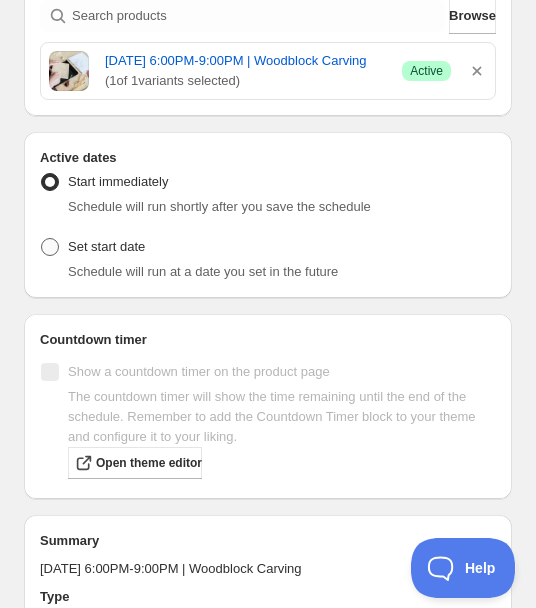 radio on "true" 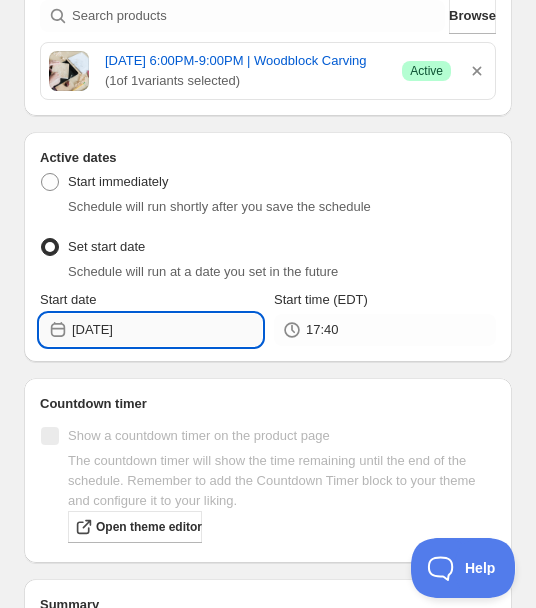 click on "[DATE]" at bounding box center (167, 330) 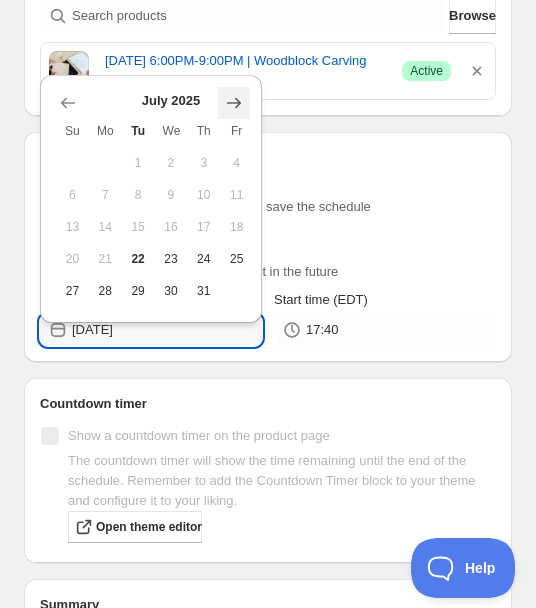 click at bounding box center [234, 103] 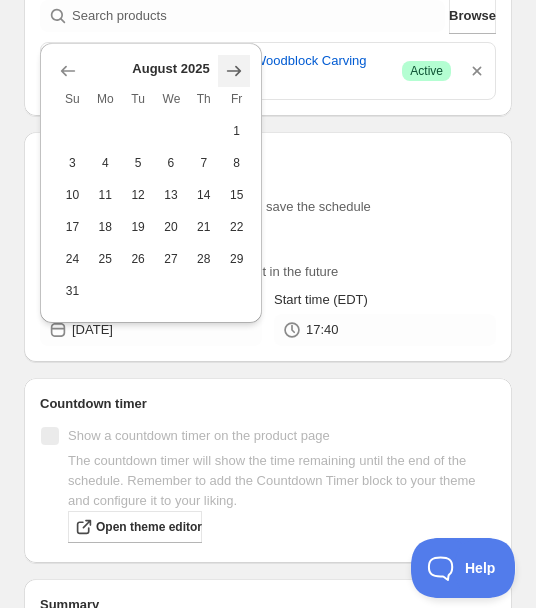 click 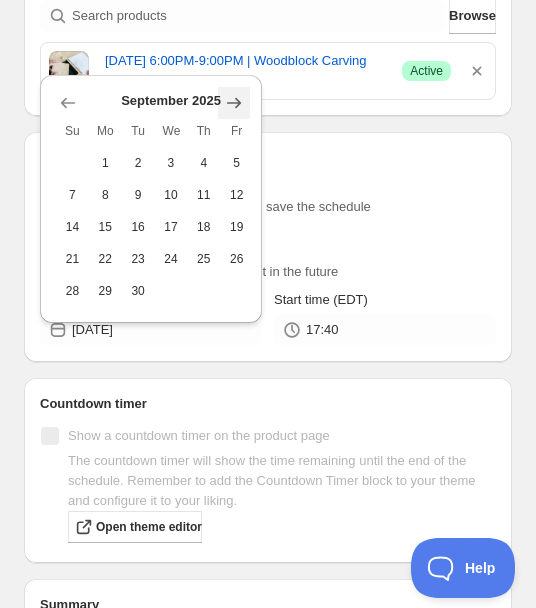 click 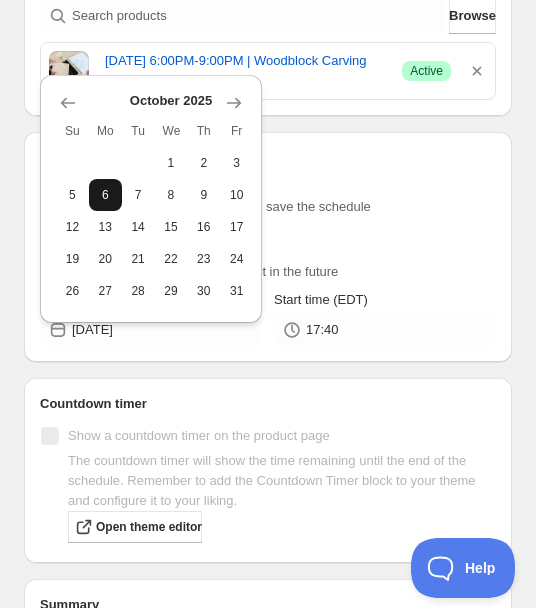 click on "6" at bounding box center (105, 195) 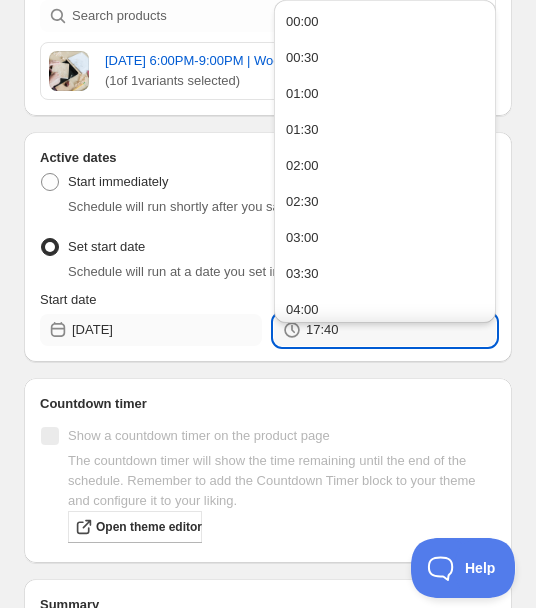 drag, startPoint x: 361, startPoint y: 368, endPoint x: 258, endPoint y: 364, distance: 103.077644 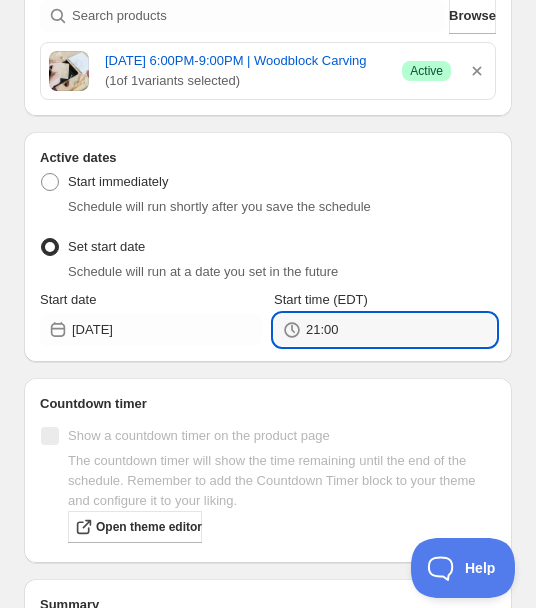 type on "21:00" 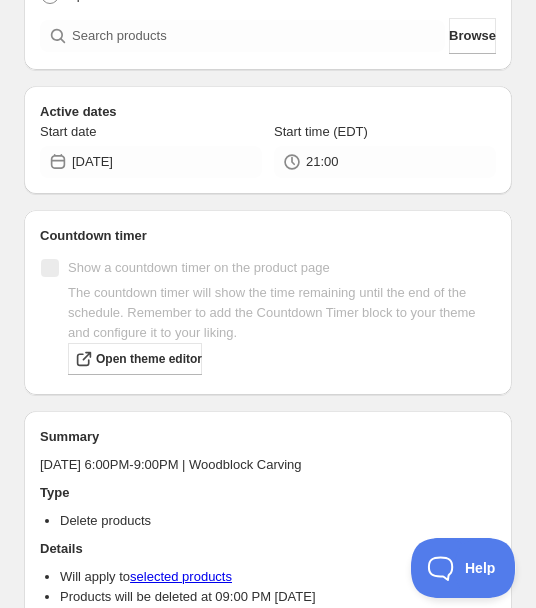 scroll, scrollTop: 0, scrollLeft: 0, axis: both 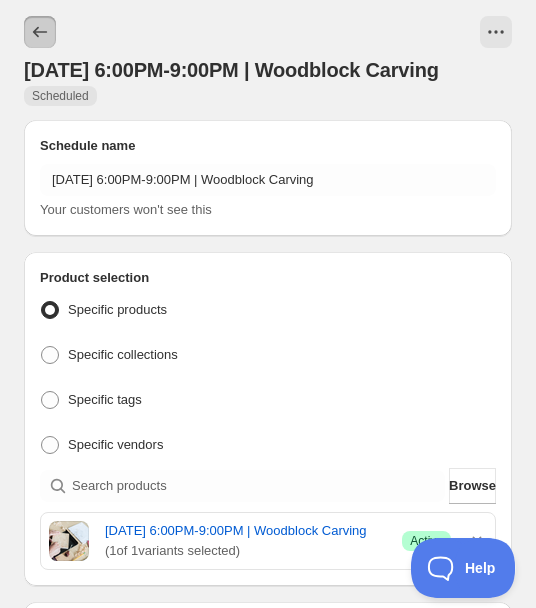 click 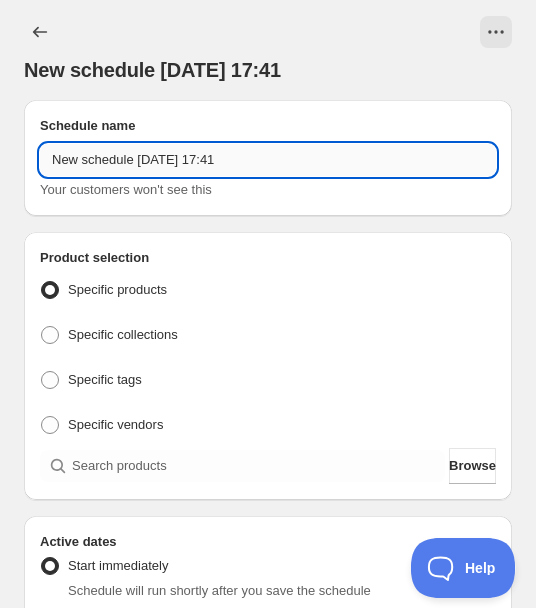 click on "New schedule [DATE] 17:41" at bounding box center [268, 160] 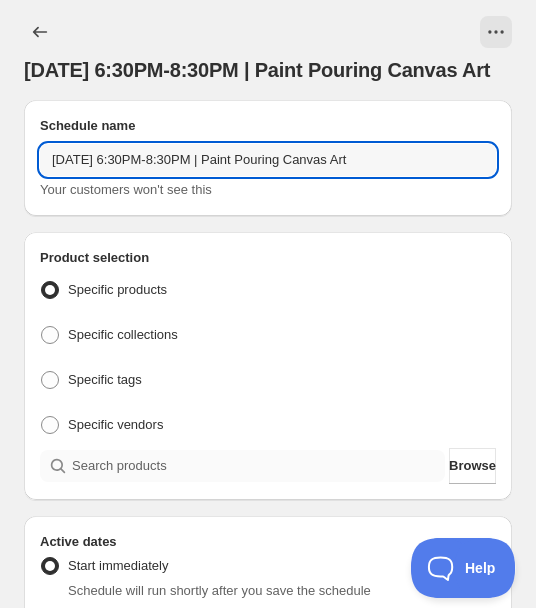 type on "[DATE] 6:30PM-8:30PM | Paint Pouring Canvas Art" 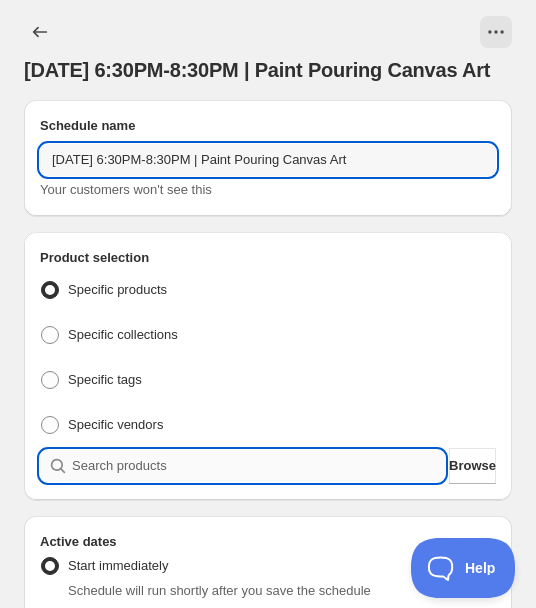 click at bounding box center [258, 466] 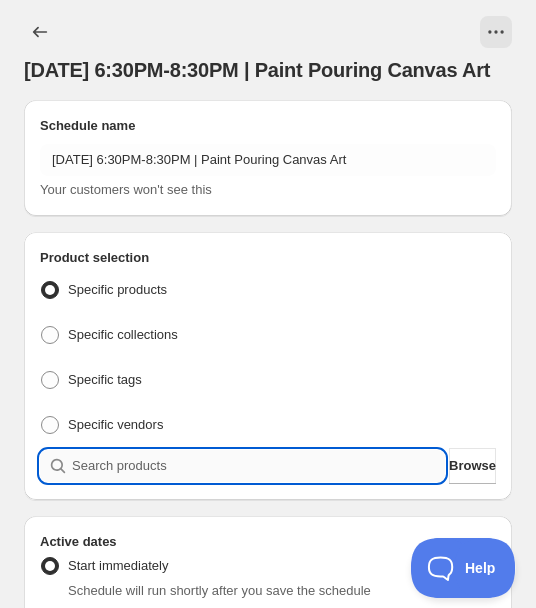 paste 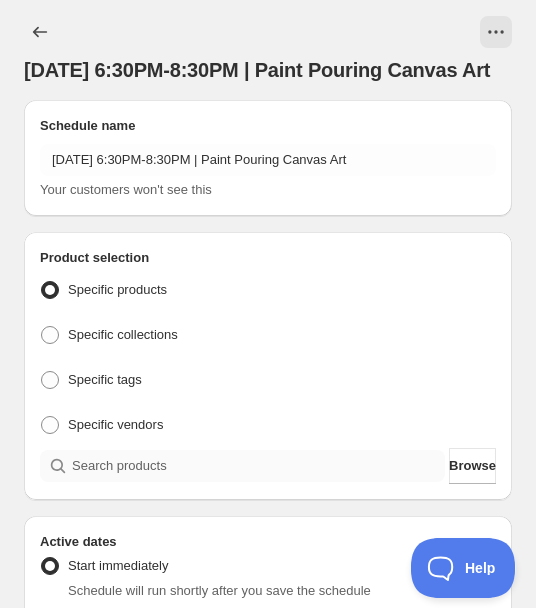 scroll, scrollTop: 0, scrollLeft: 0, axis: both 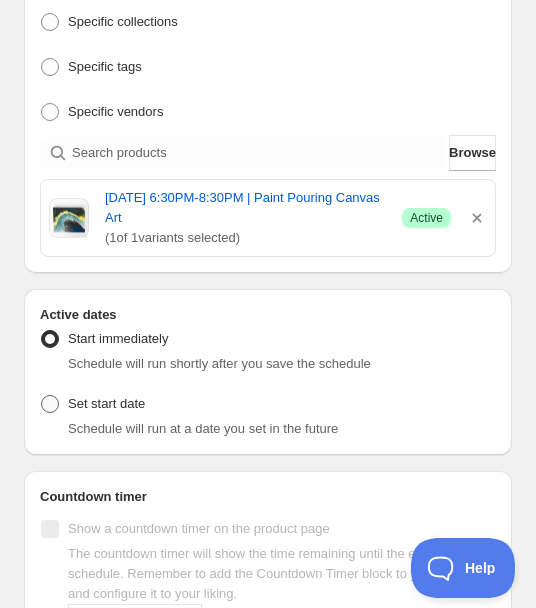 click on "Set start date" at bounding box center [92, 404] 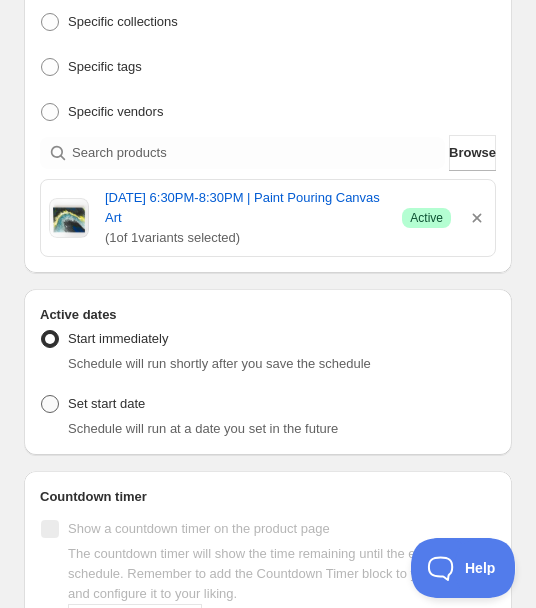 radio on "true" 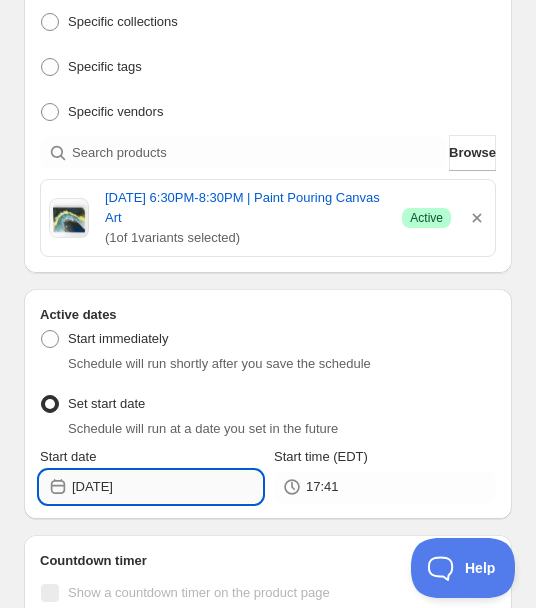 click on "[DATE]" at bounding box center [167, 487] 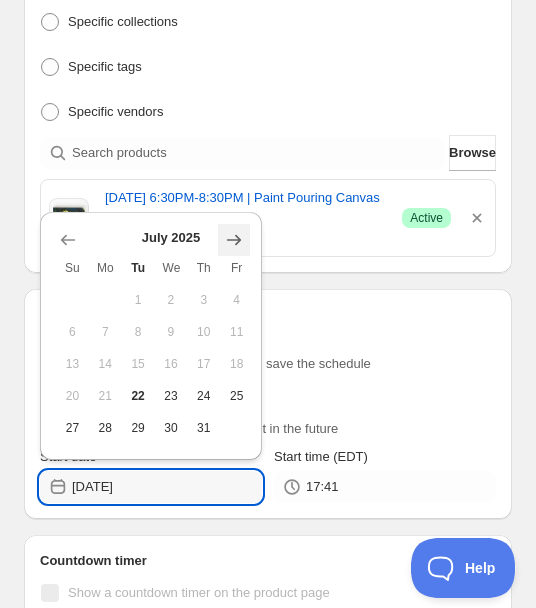 click 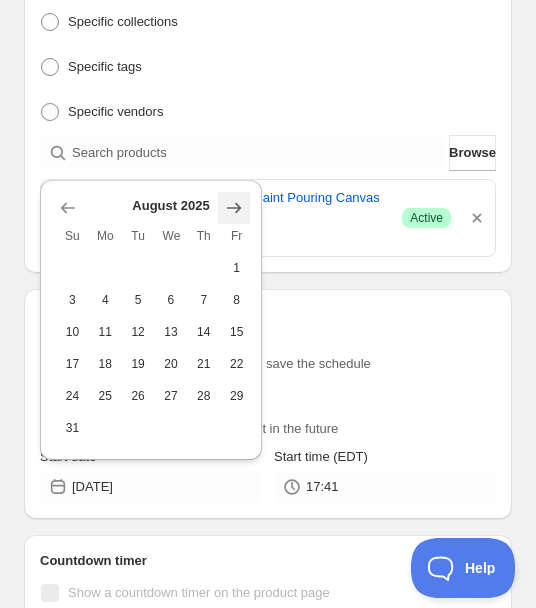 click 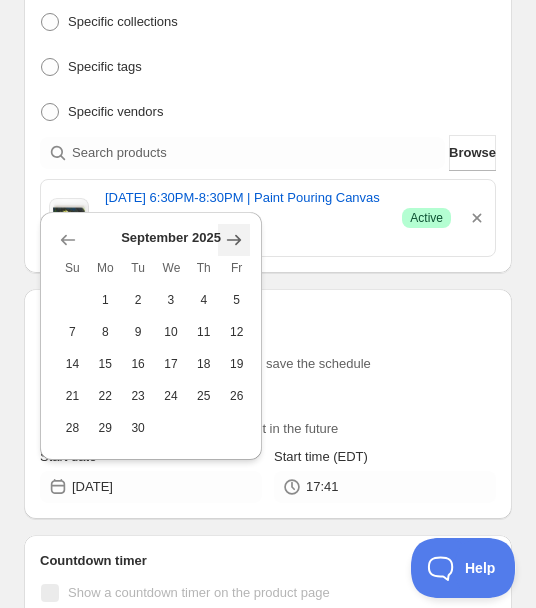 click 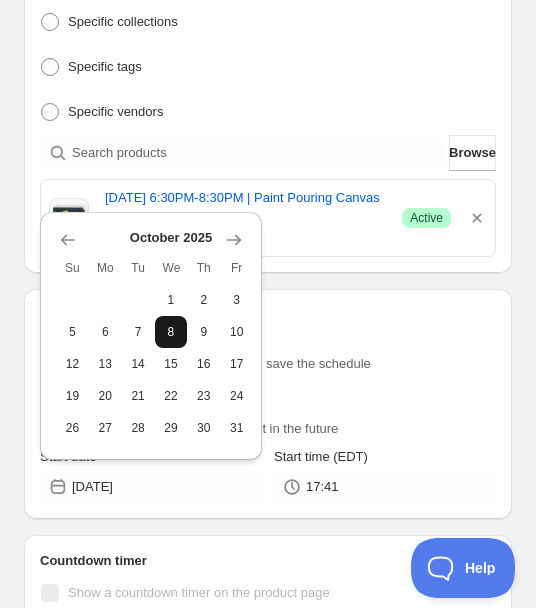 click on "8" at bounding box center (171, 332) 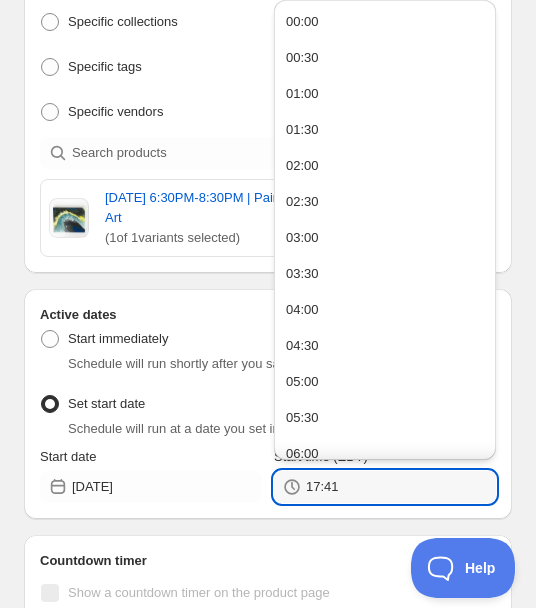 drag, startPoint x: 351, startPoint y: 505, endPoint x: 286, endPoint y: 502, distance: 65.06919 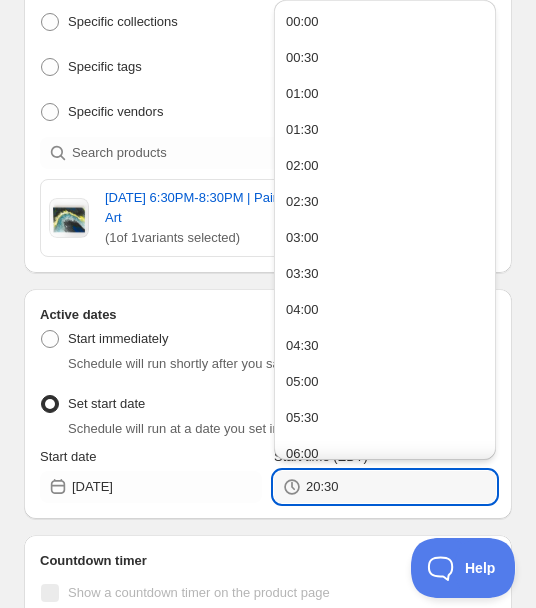 type on "20:30" 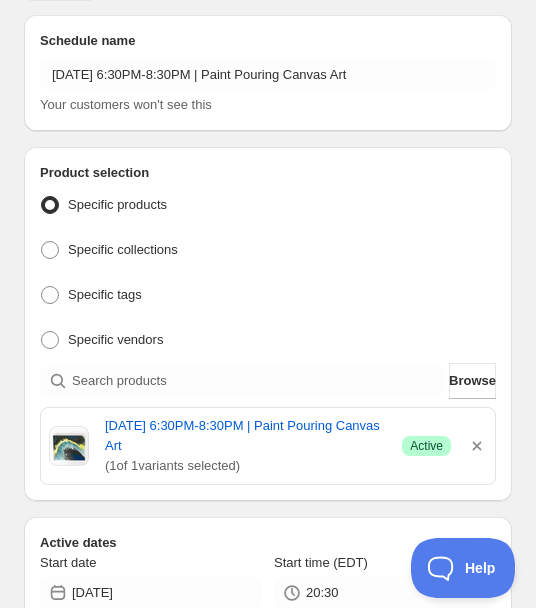 scroll, scrollTop: 0, scrollLeft: 0, axis: both 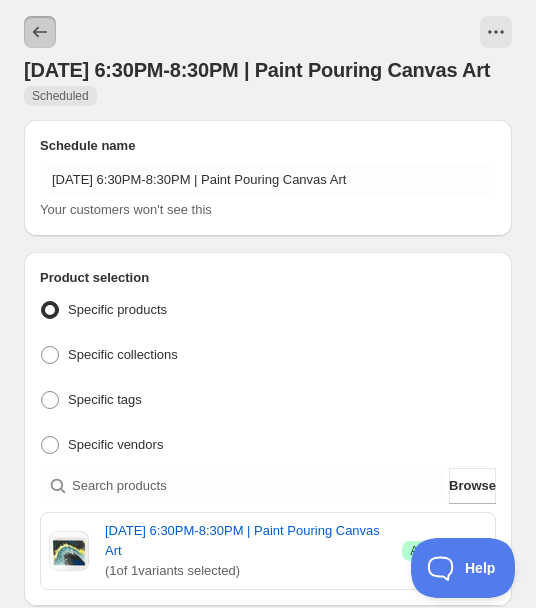 click at bounding box center [40, 32] 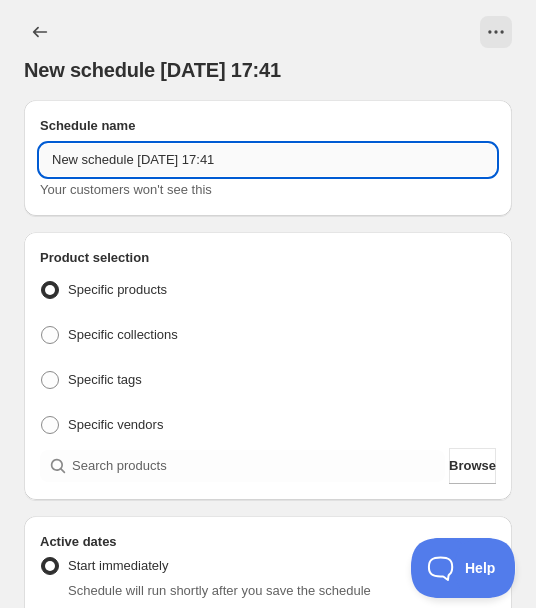 click on "New schedule [DATE] 17:41" at bounding box center (268, 160) 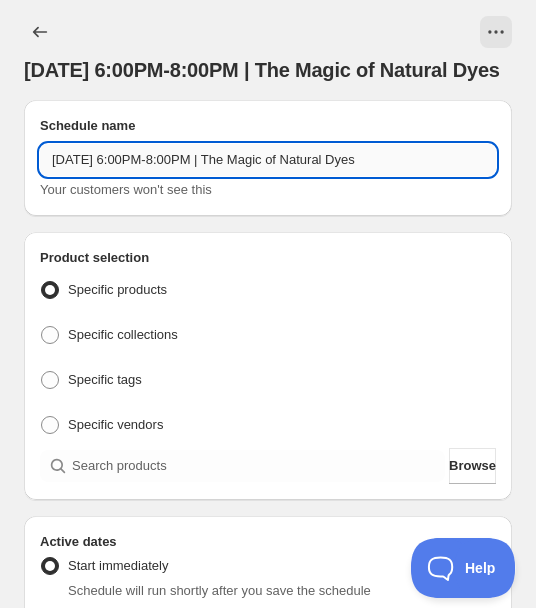 scroll, scrollTop: 0, scrollLeft: 11, axis: horizontal 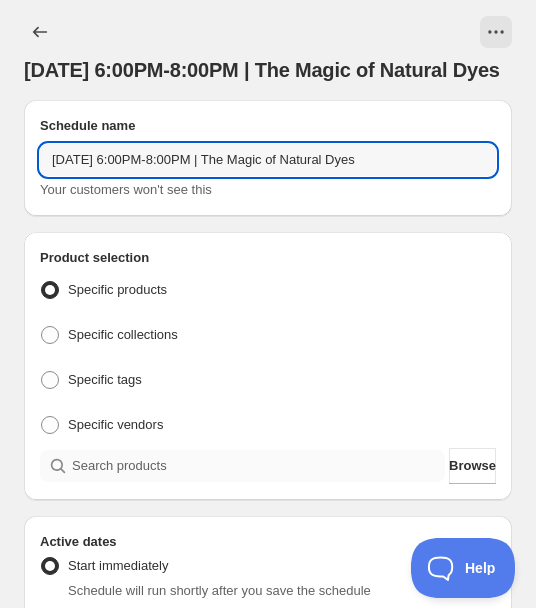 type on "[DATE] 6:00PM-8:00PM | The Magic of Natural Dyes" 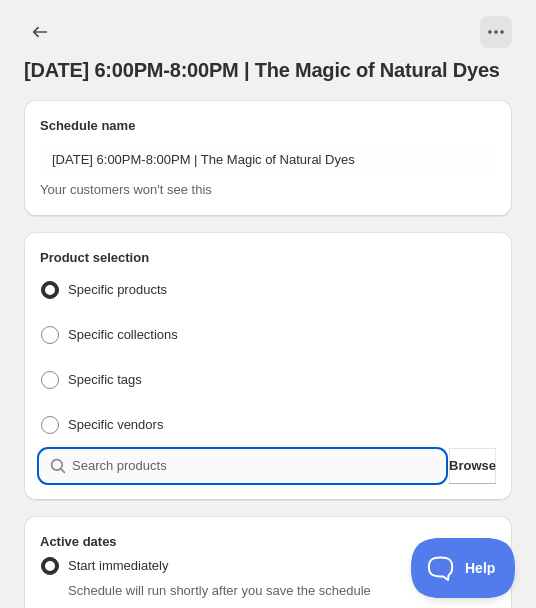 click at bounding box center [258, 466] 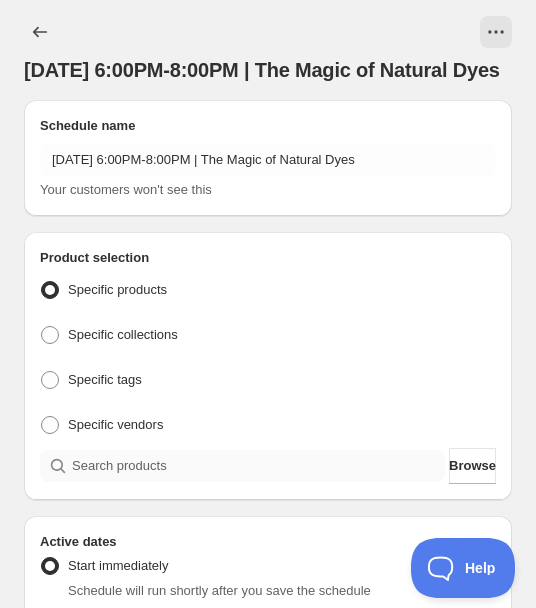 scroll, scrollTop: 0, scrollLeft: 0, axis: both 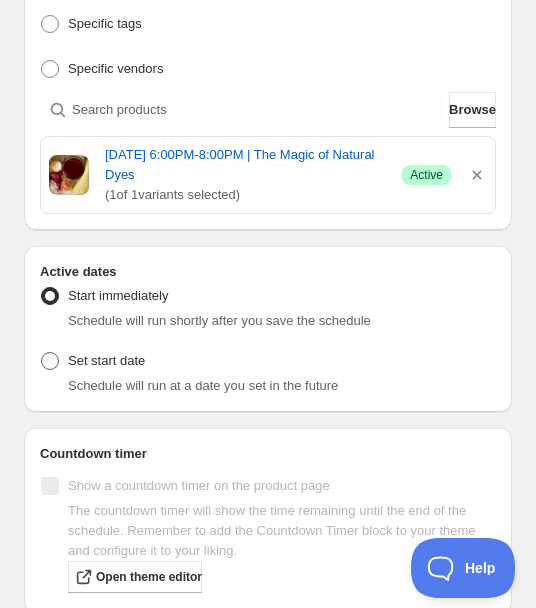 click on "Set start date" at bounding box center [106, 360] 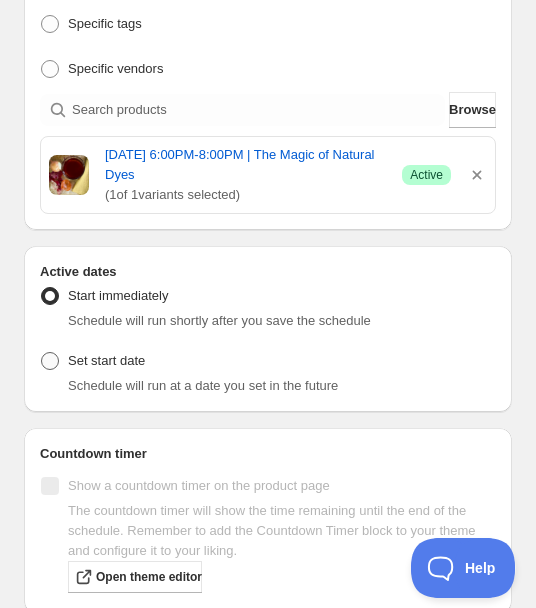 radio on "true" 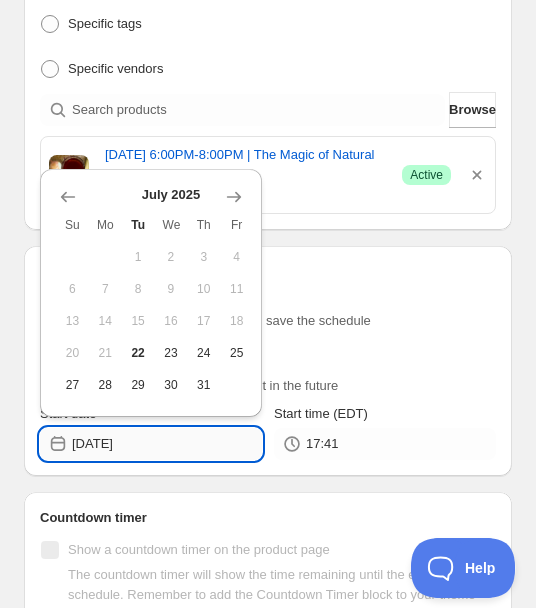 click on "[DATE]" at bounding box center (167, 444) 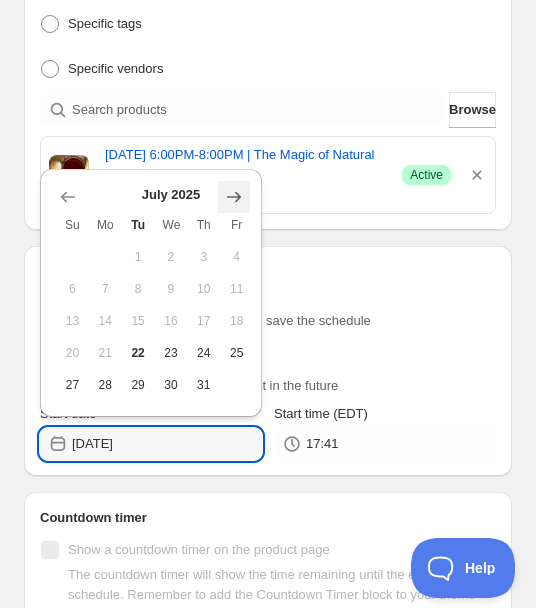click 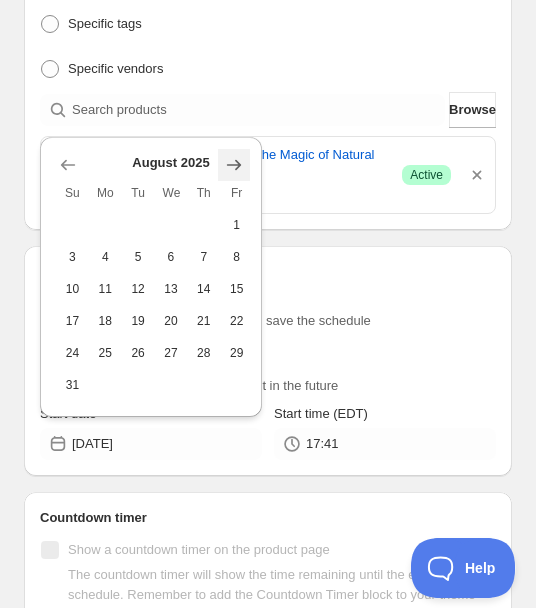 click 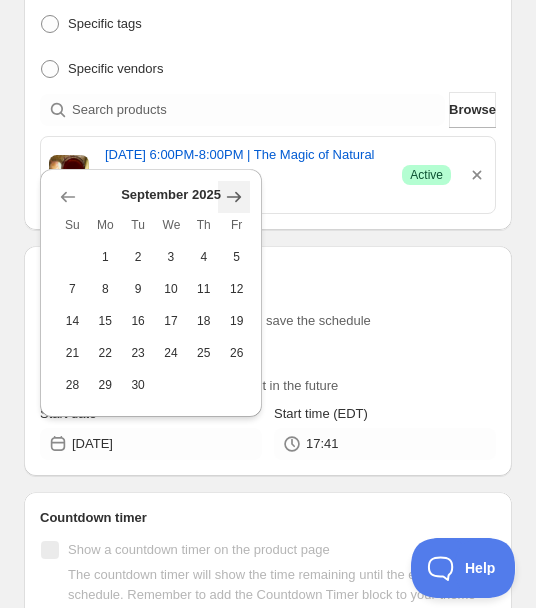 click 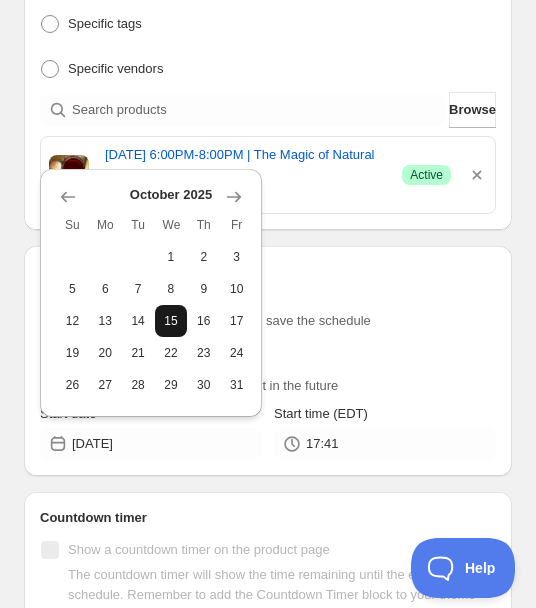 click on "15" at bounding box center (171, 321) 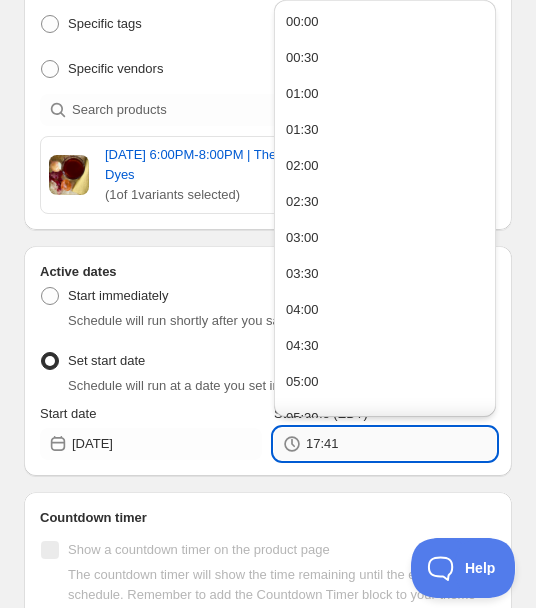 click on "17:41" at bounding box center (401, 444) 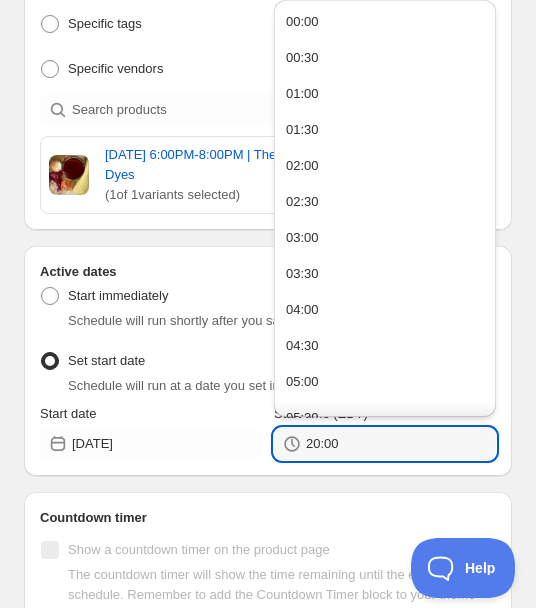type on "20:00" 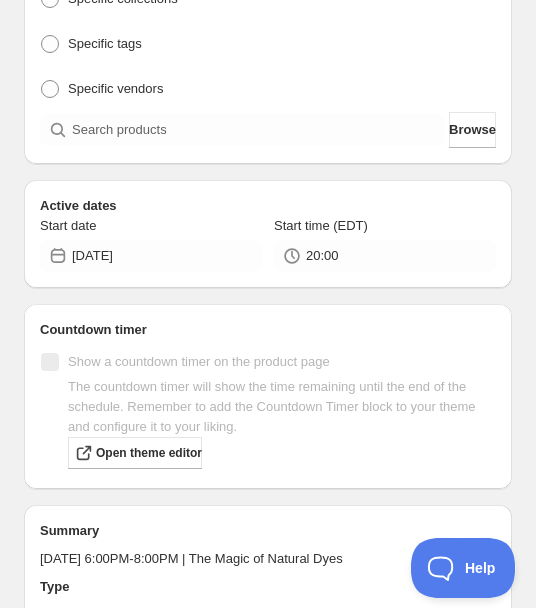scroll, scrollTop: 0, scrollLeft: 0, axis: both 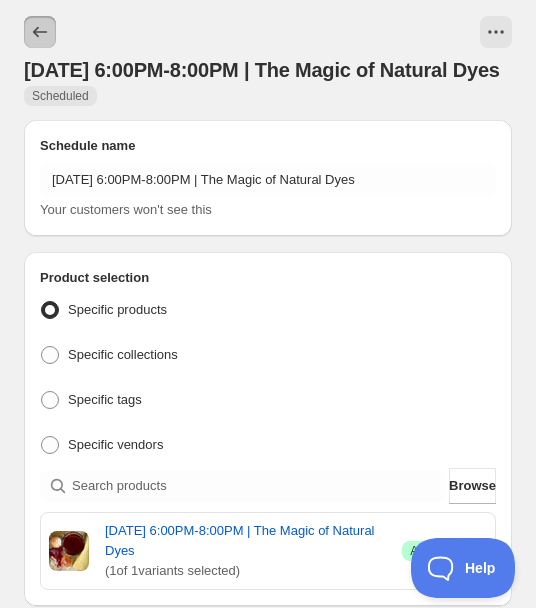 click at bounding box center (40, 32) 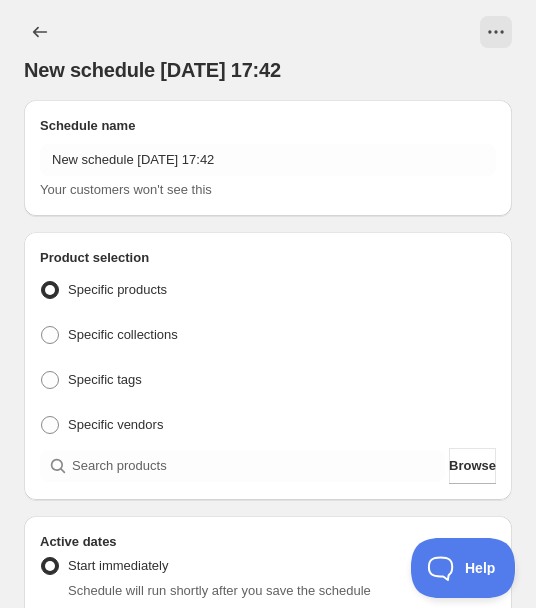 click on "Your customers won't see this" at bounding box center (268, 190) 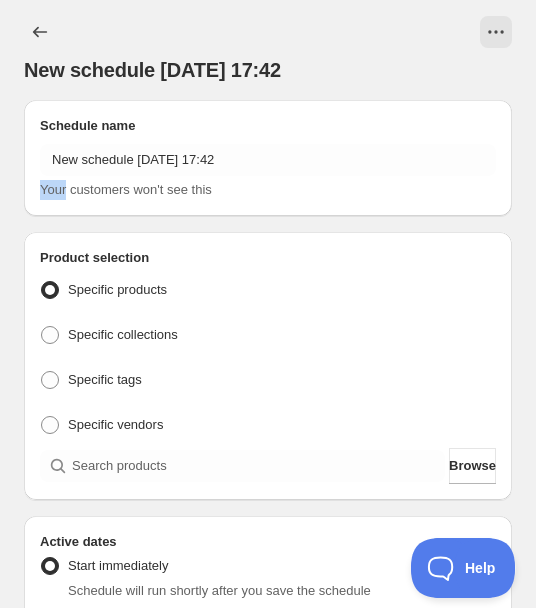 click on "Your customers won't see this" at bounding box center (268, 190) 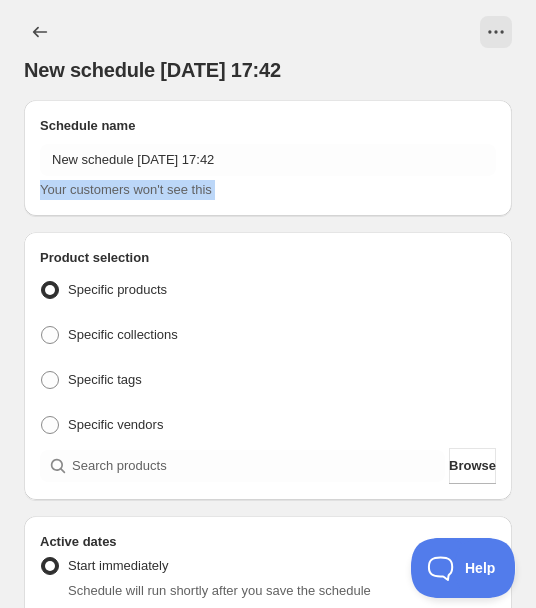 click on "Your customers won't see this" at bounding box center (268, 190) 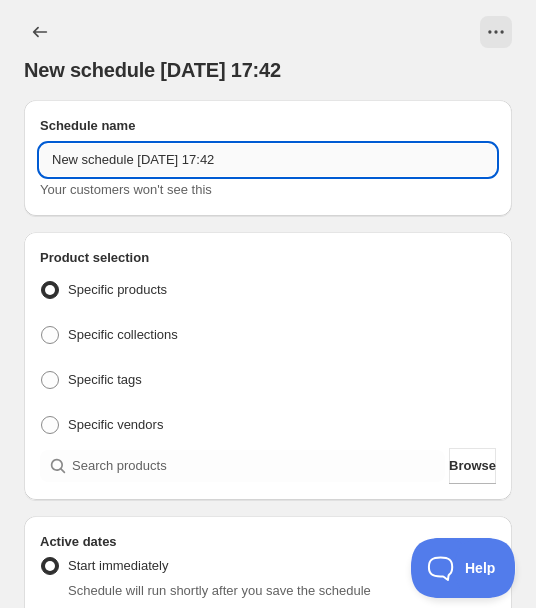 click on "New schedule [DATE] 17:42" at bounding box center [268, 160] 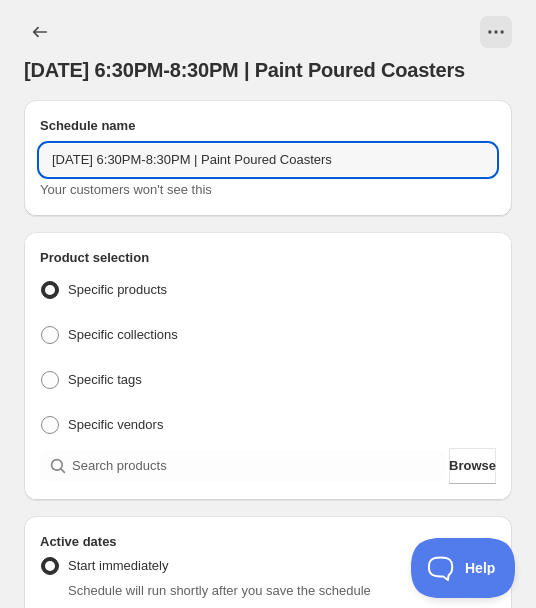 type on "[DATE] 6:30PM-8:30PM | Paint Poured Coasters" 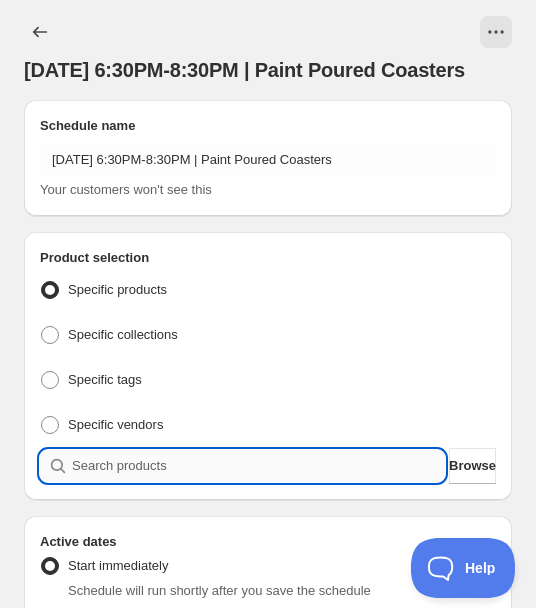 click at bounding box center (258, 466) 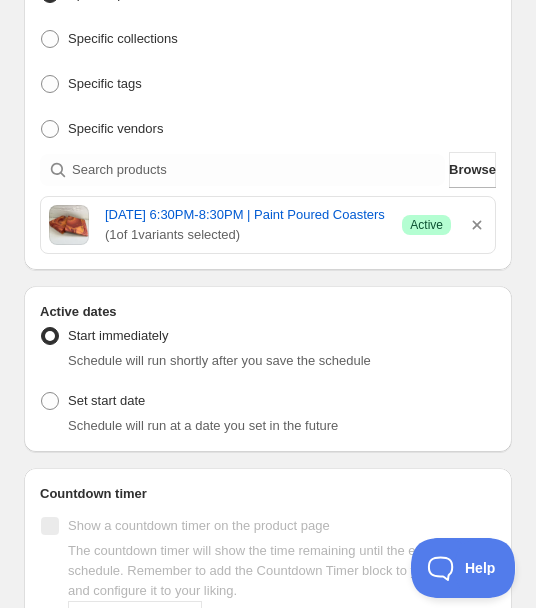 scroll, scrollTop: 483, scrollLeft: 0, axis: vertical 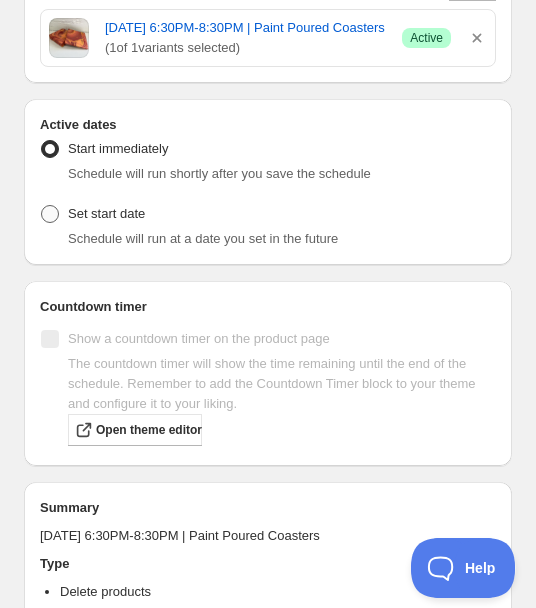 click at bounding box center [50, 214] 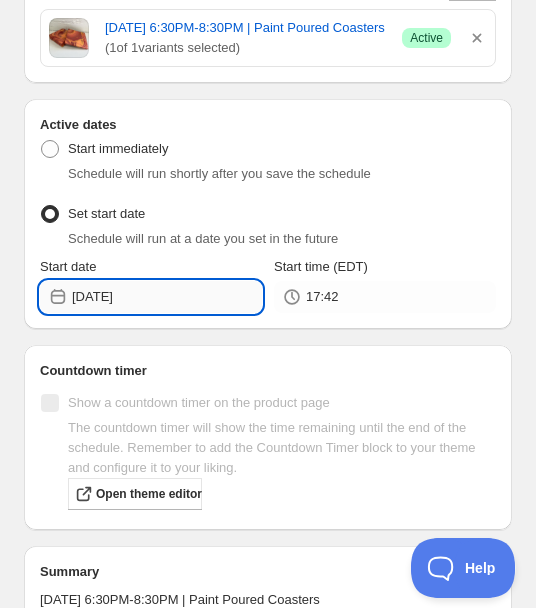 click on "[DATE]" at bounding box center [167, 297] 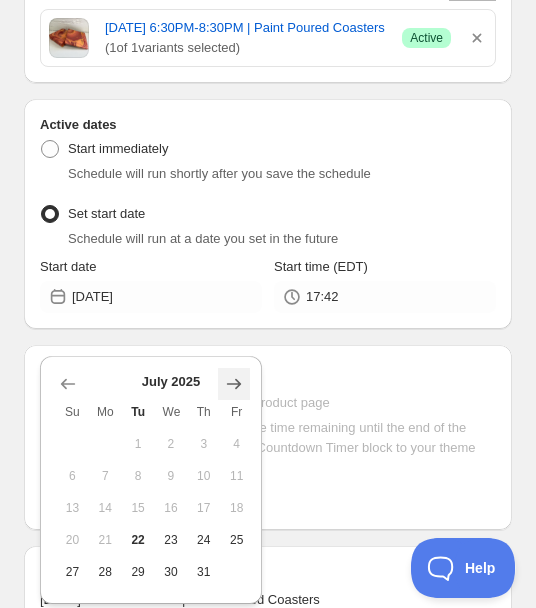 click 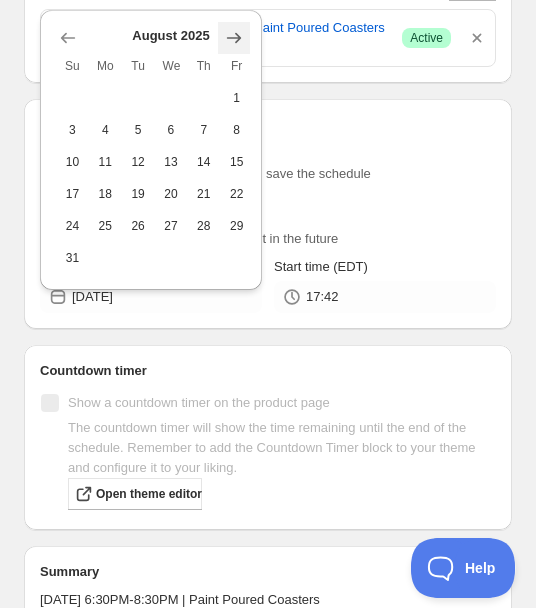 click 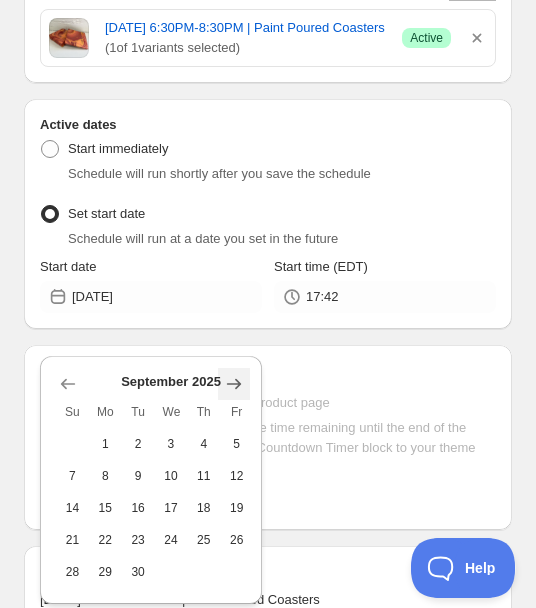click 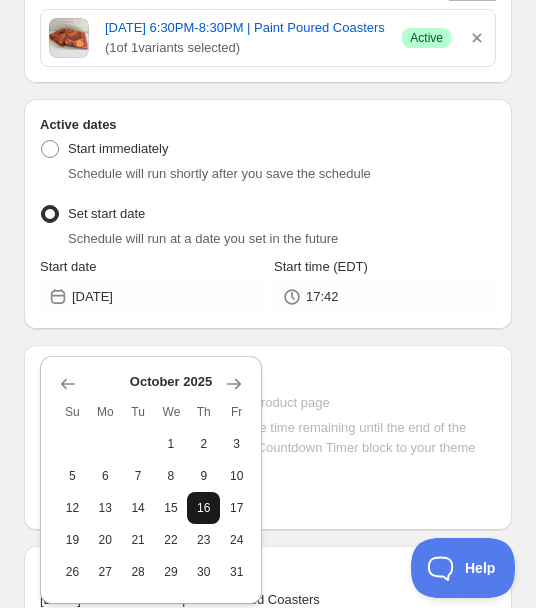 click on "16" at bounding box center [203, 508] 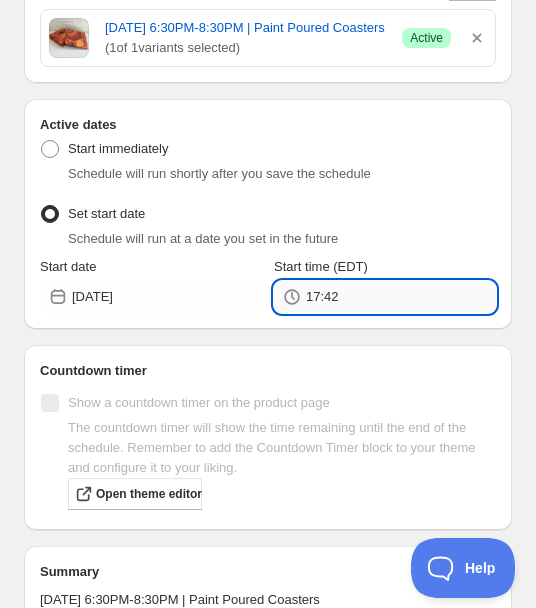 click on "17:42" at bounding box center [401, 297] 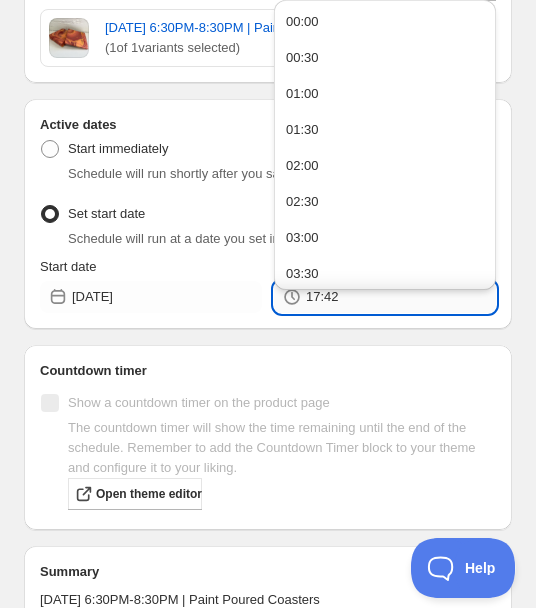 click on "17:42" at bounding box center (401, 297) 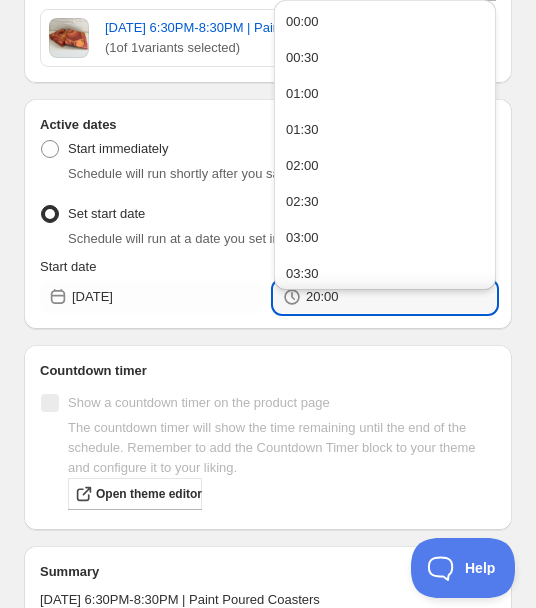 click on "Countdown timer" at bounding box center (268, 371) 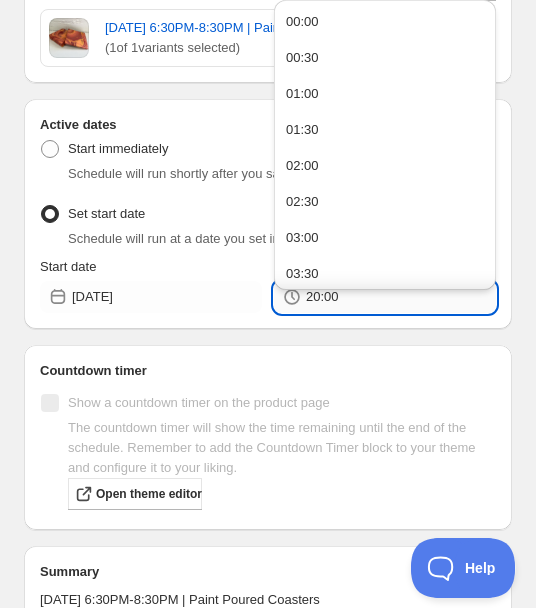 click on "20:00" at bounding box center (401, 297) 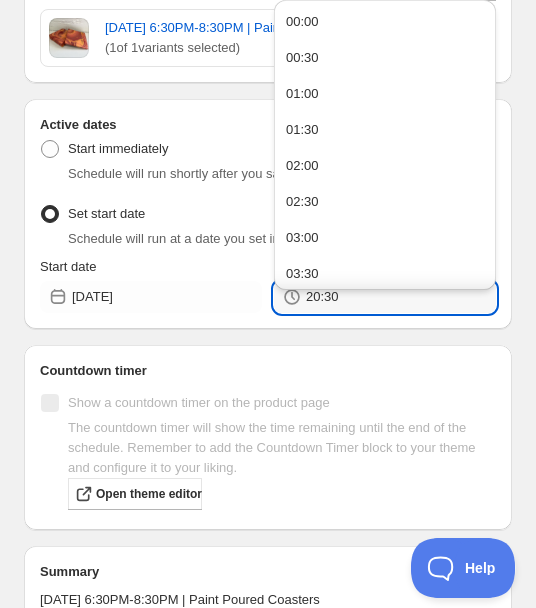 type on "20:30" 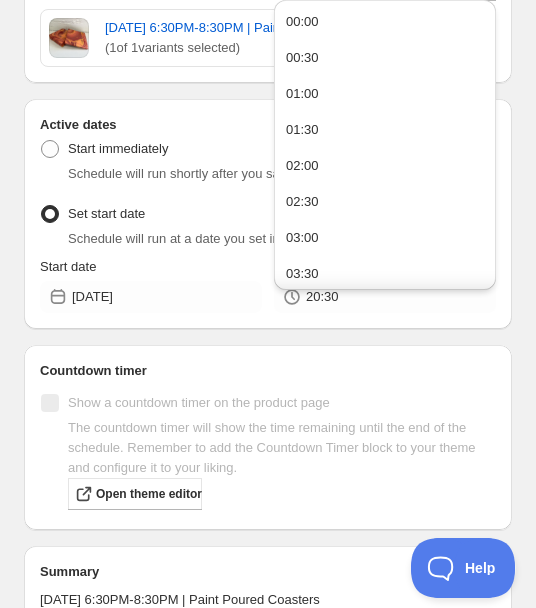 click on "Countdown timer Show a countdown timer on the product page The countdown timer will show the time remaining until the end of the schedule. Remember to add the Countdown Timer block to your theme and configure it to your liking. Open theme editor" at bounding box center (268, 437) 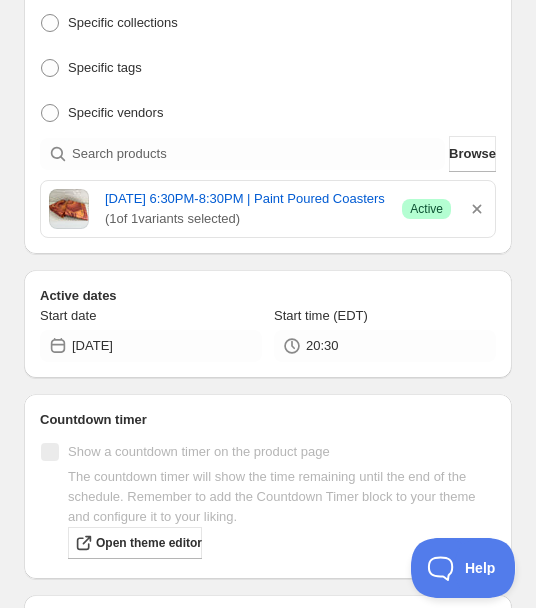 scroll, scrollTop: 0, scrollLeft: 0, axis: both 